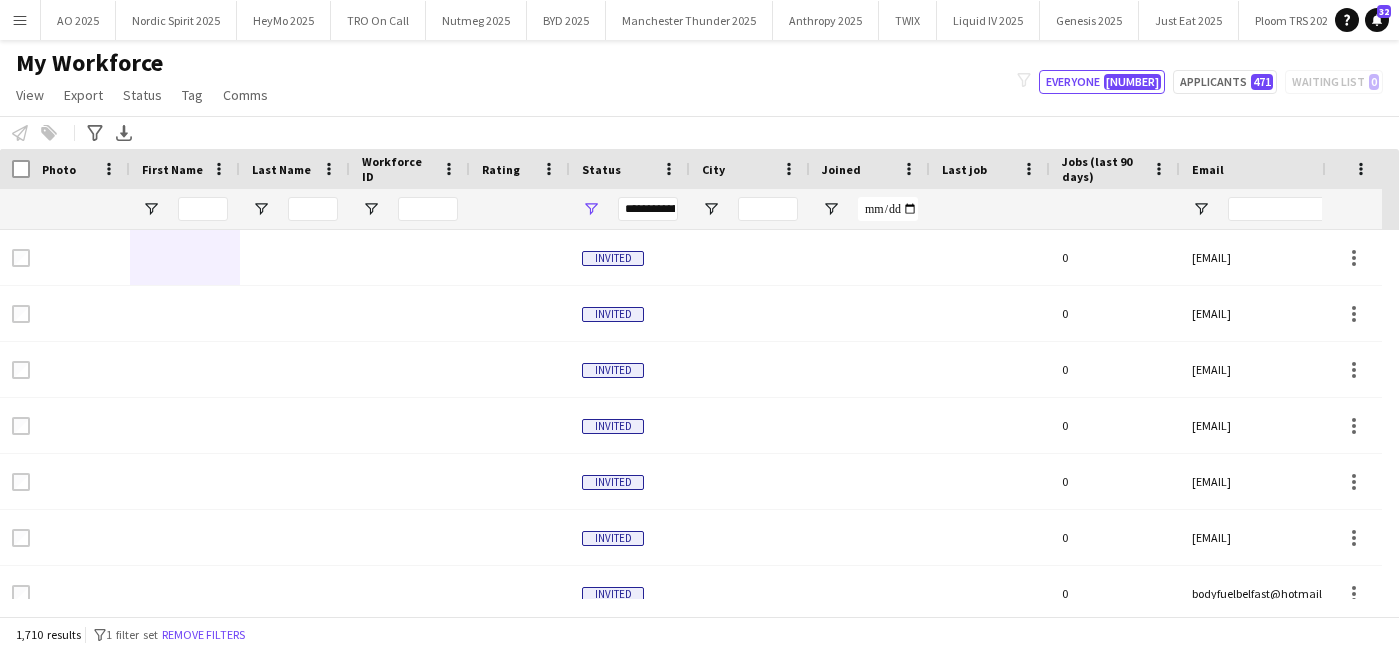 scroll, scrollTop: 0, scrollLeft: 0, axis: both 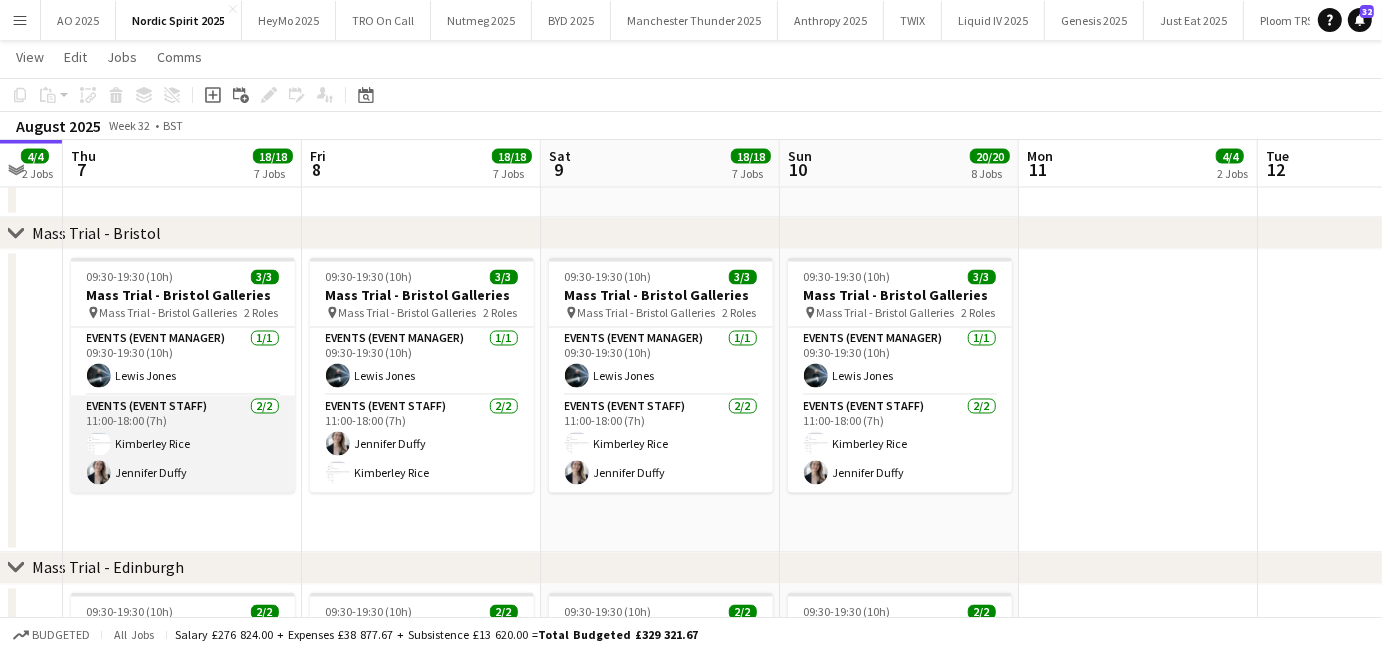 click on "Events (Event Staff)   2/2   11:00-18:00 (7h)
Kimberley Rice Jennifer Duffy" at bounding box center (183, 444) 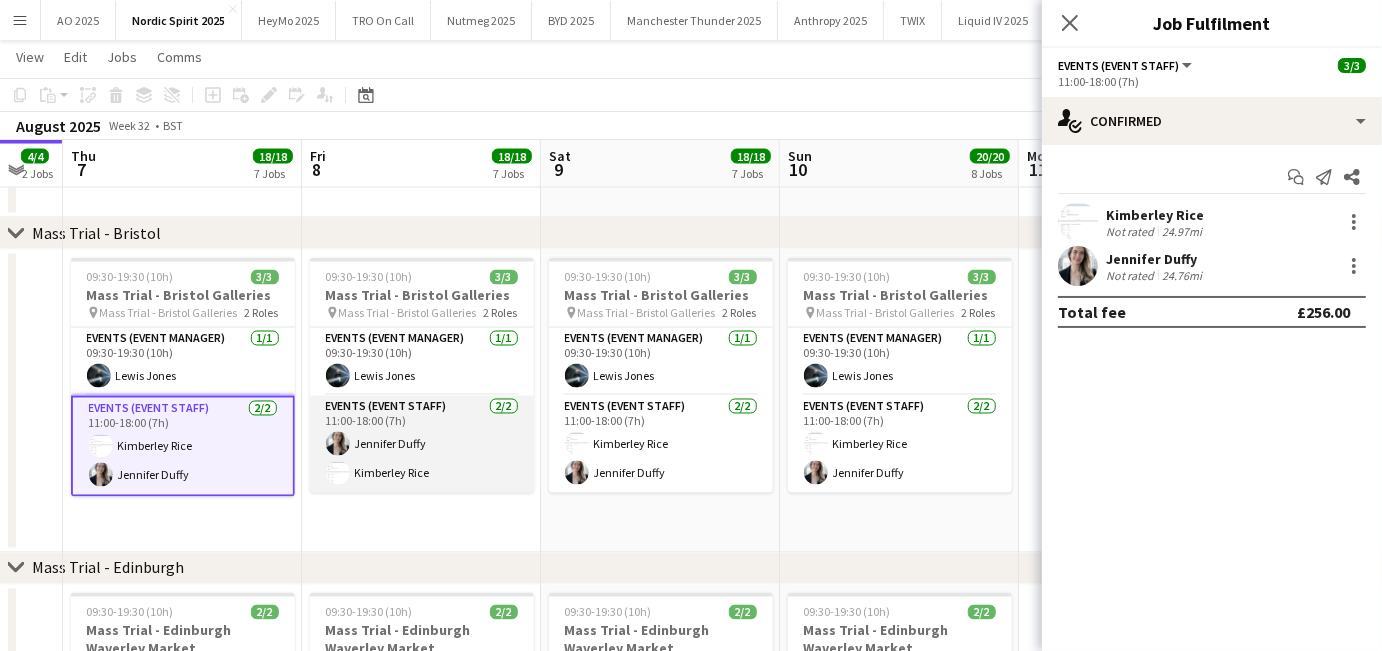 click at bounding box center (338, 473) 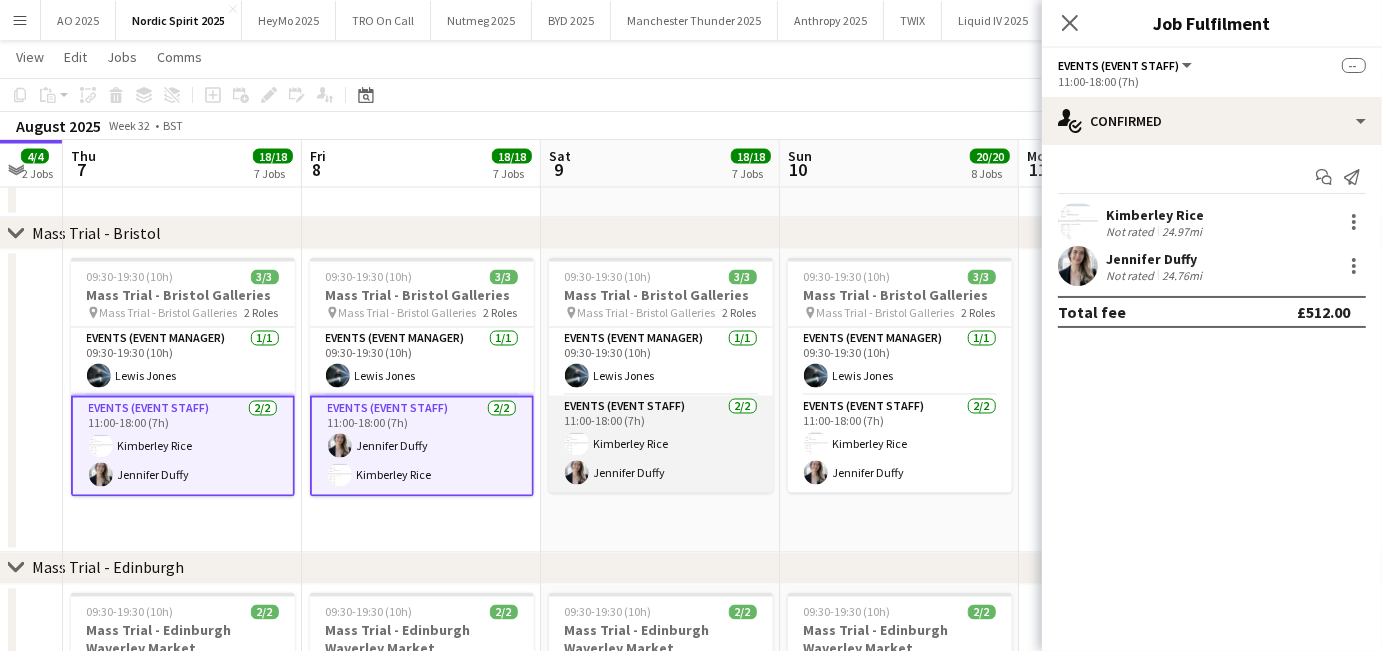 click on "Events (Event Staff)   2/2   11:00-18:00 (7h)
Kimberley Rice Jennifer Duffy" at bounding box center (661, 444) 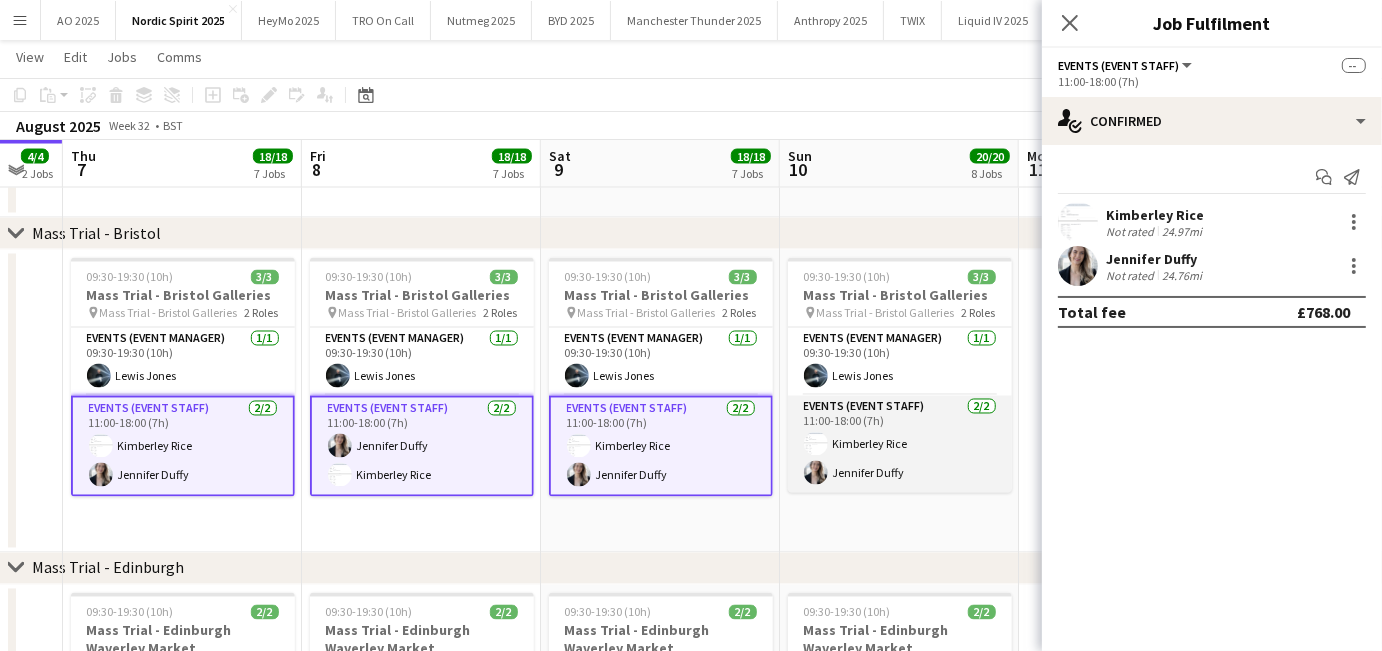 click on "Events (Event Staff)   2/2   11:00-18:00 (7h)
Kimberley Rice Jennifer Duffy" at bounding box center [900, 444] 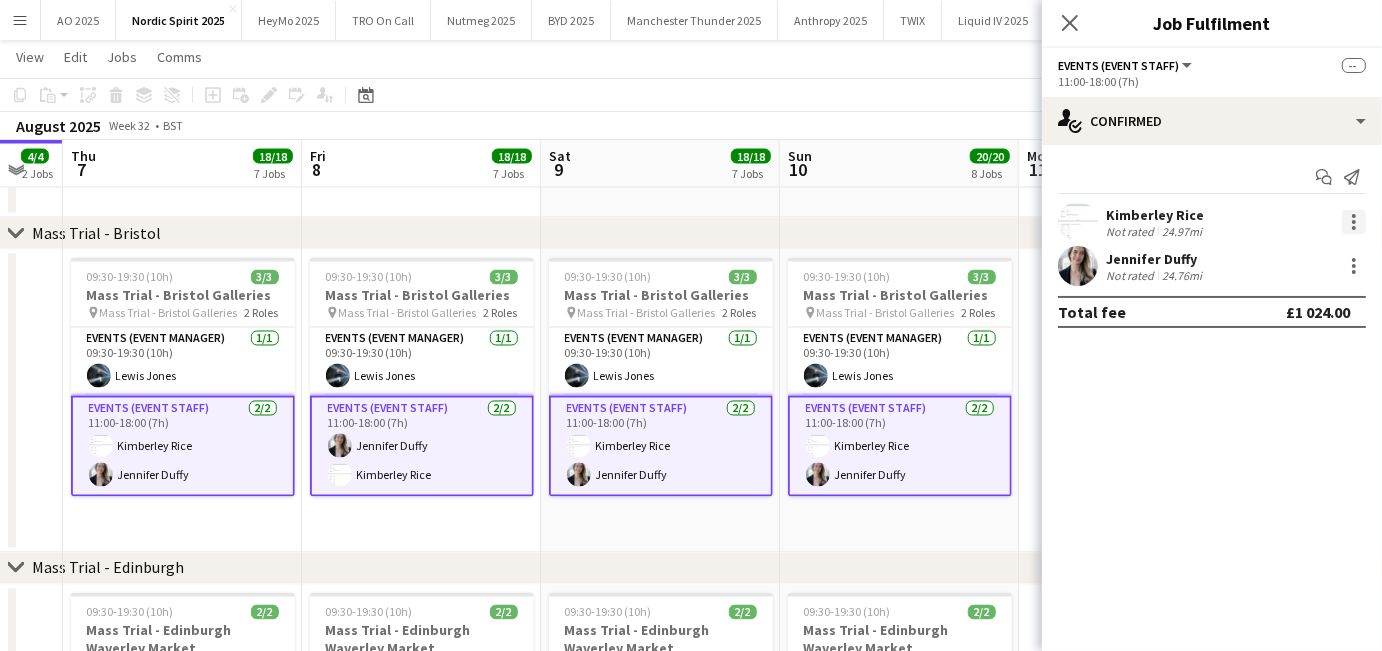 click at bounding box center [1354, 222] 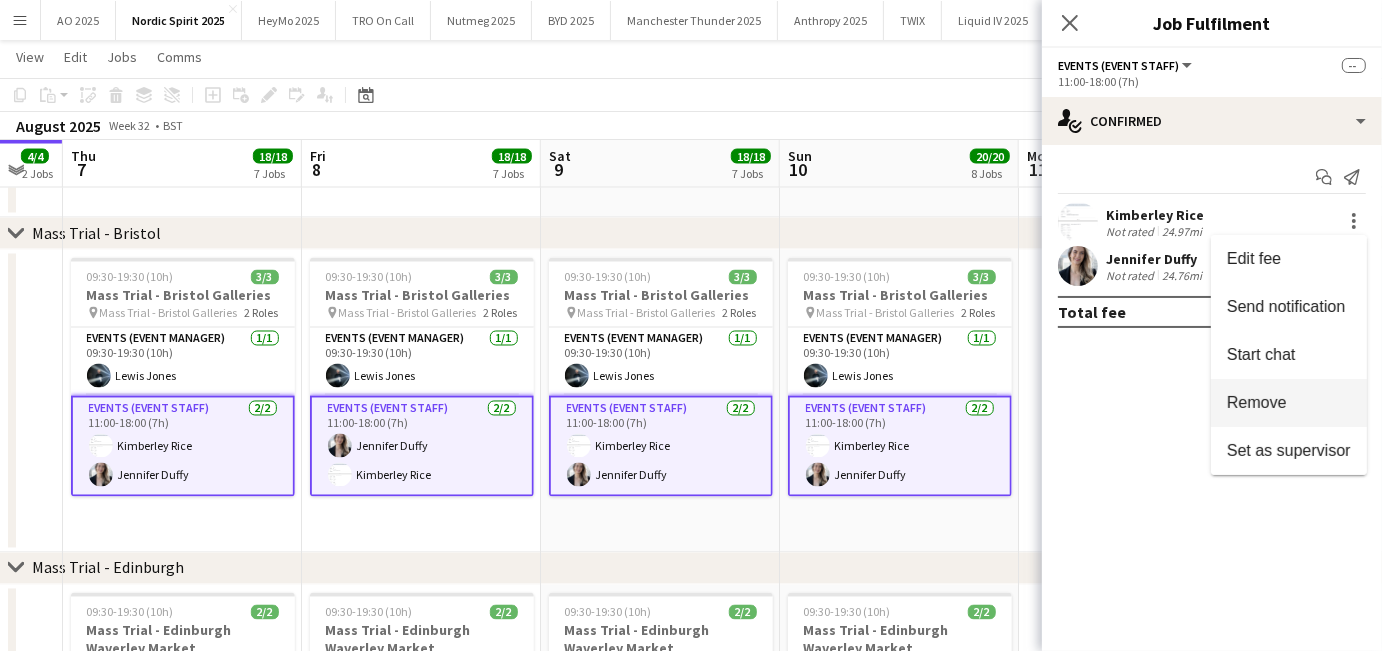 click on "Remove" at bounding box center (1289, 403) 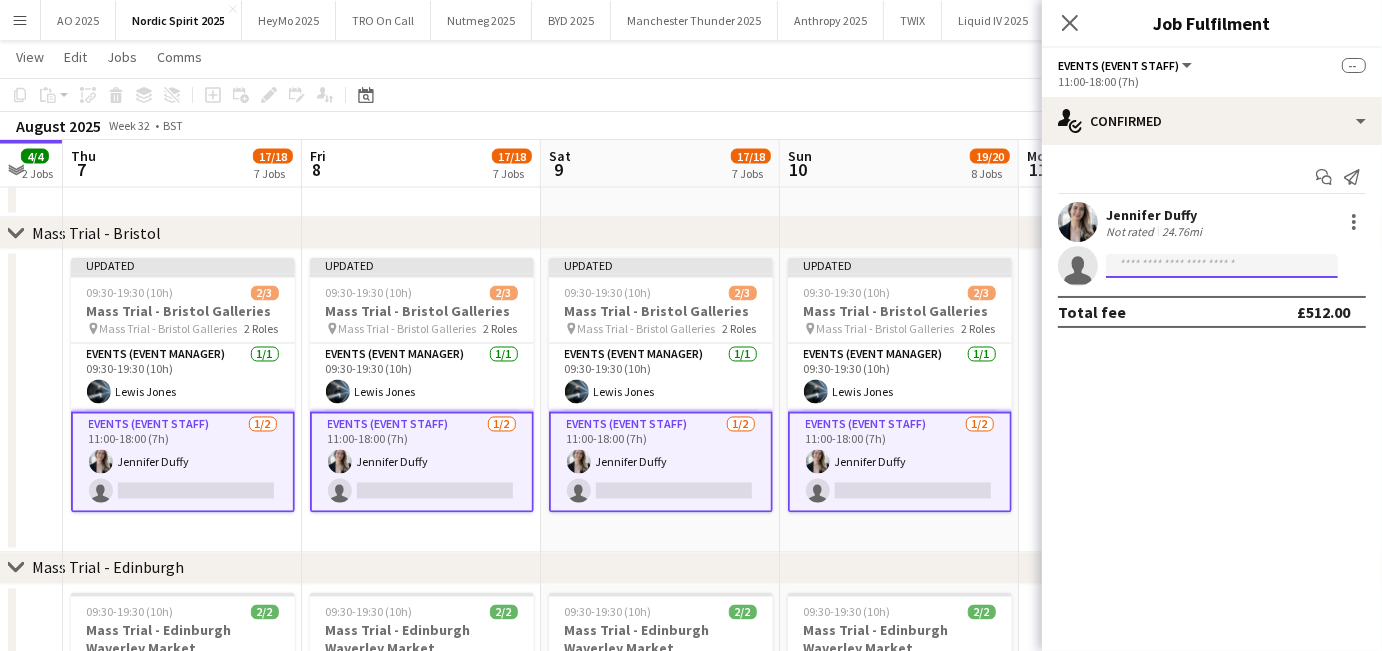 click 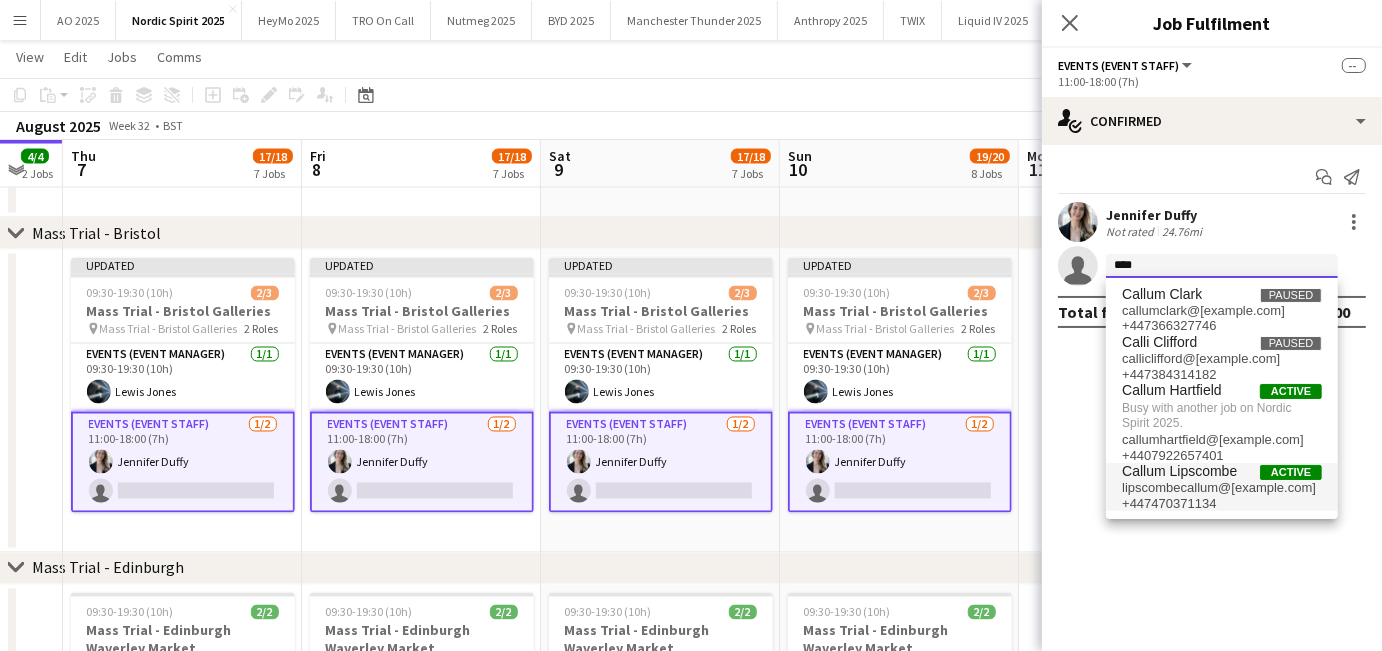 type on "****" 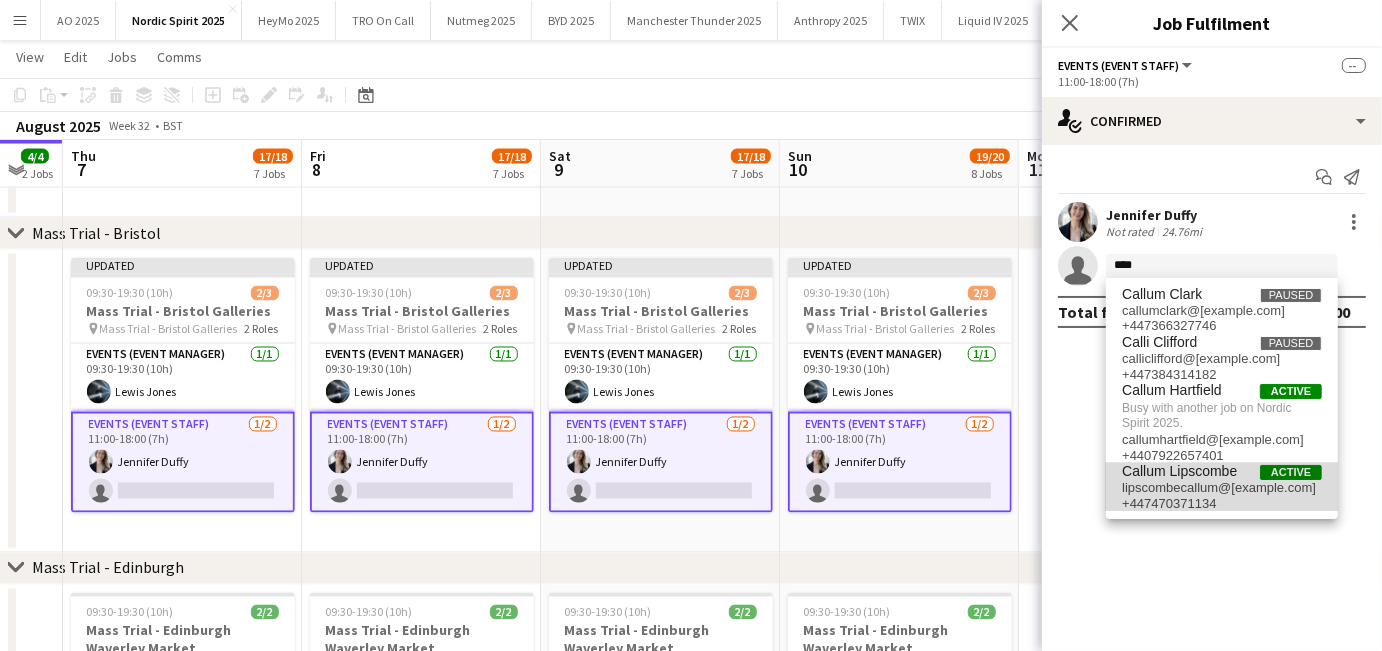 click on "+447470371134" at bounding box center [1222, 504] 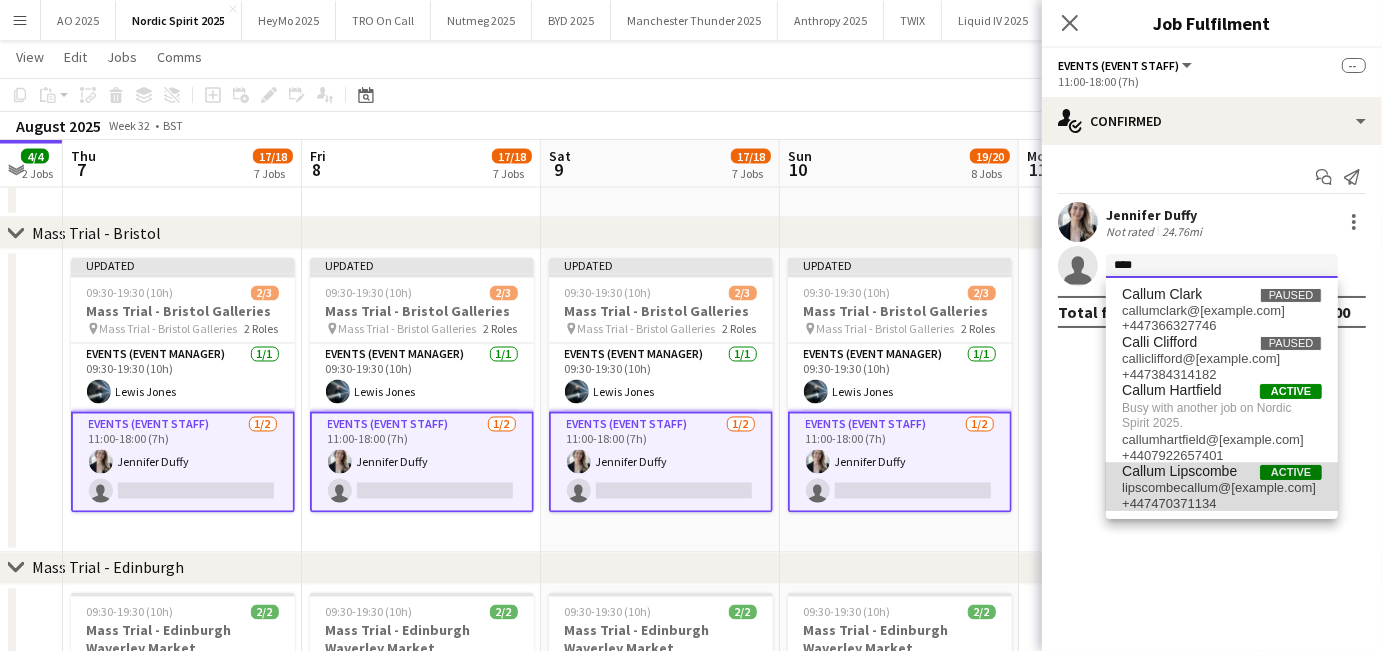 type 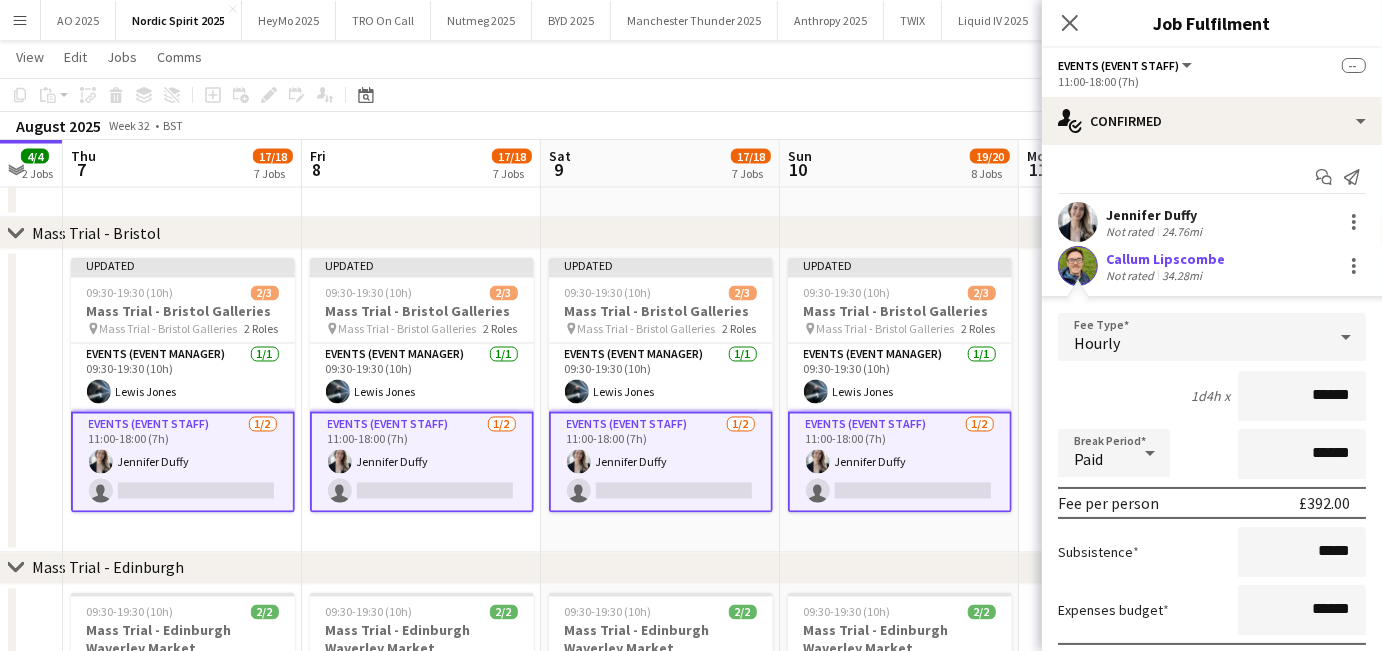 scroll, scrollTop: 142, scrollLeft: 0, axis: vertical 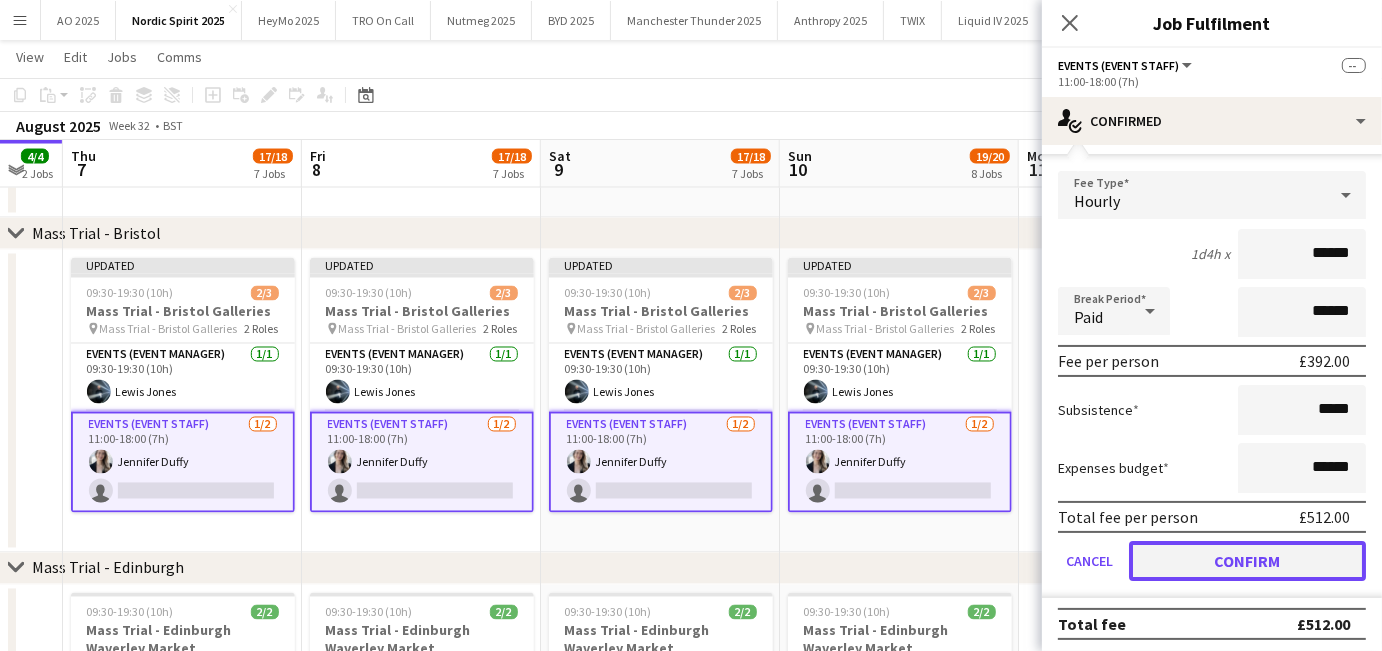 click on "Confirm" at bounding box center [1247, 561] 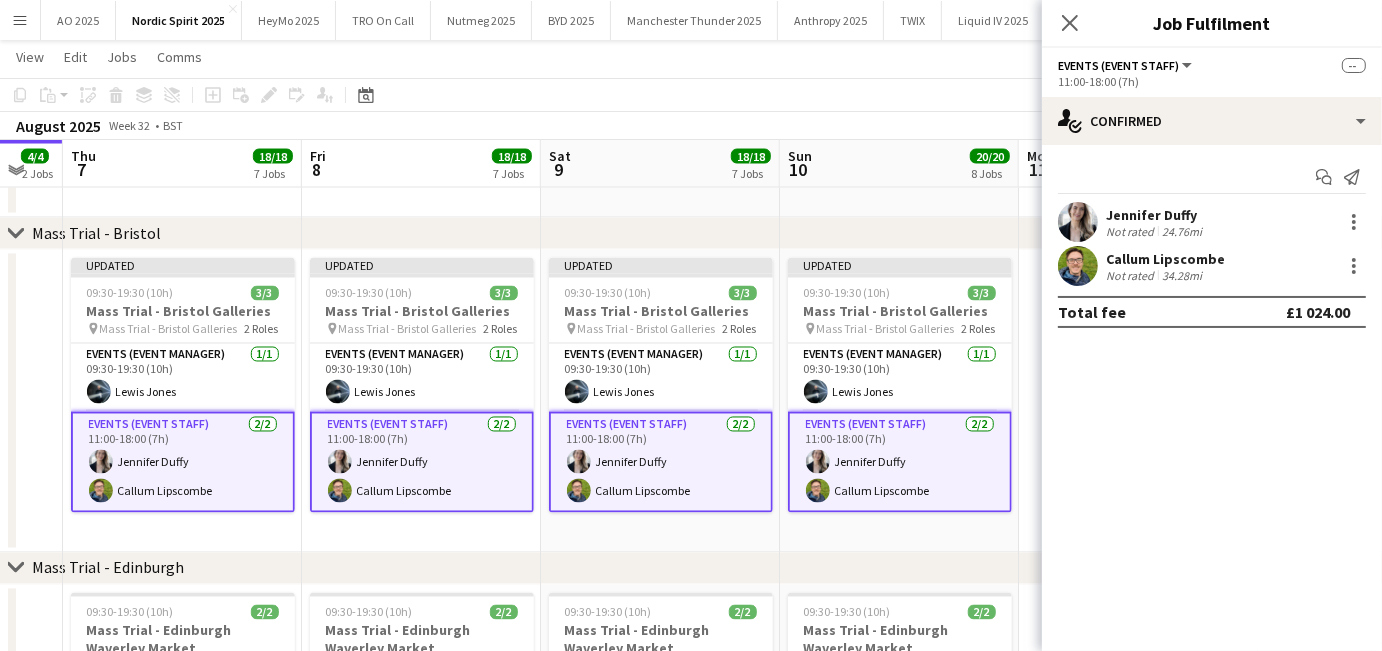 scroll, scrollTop: 0, scrollLeft: 0, axis: both 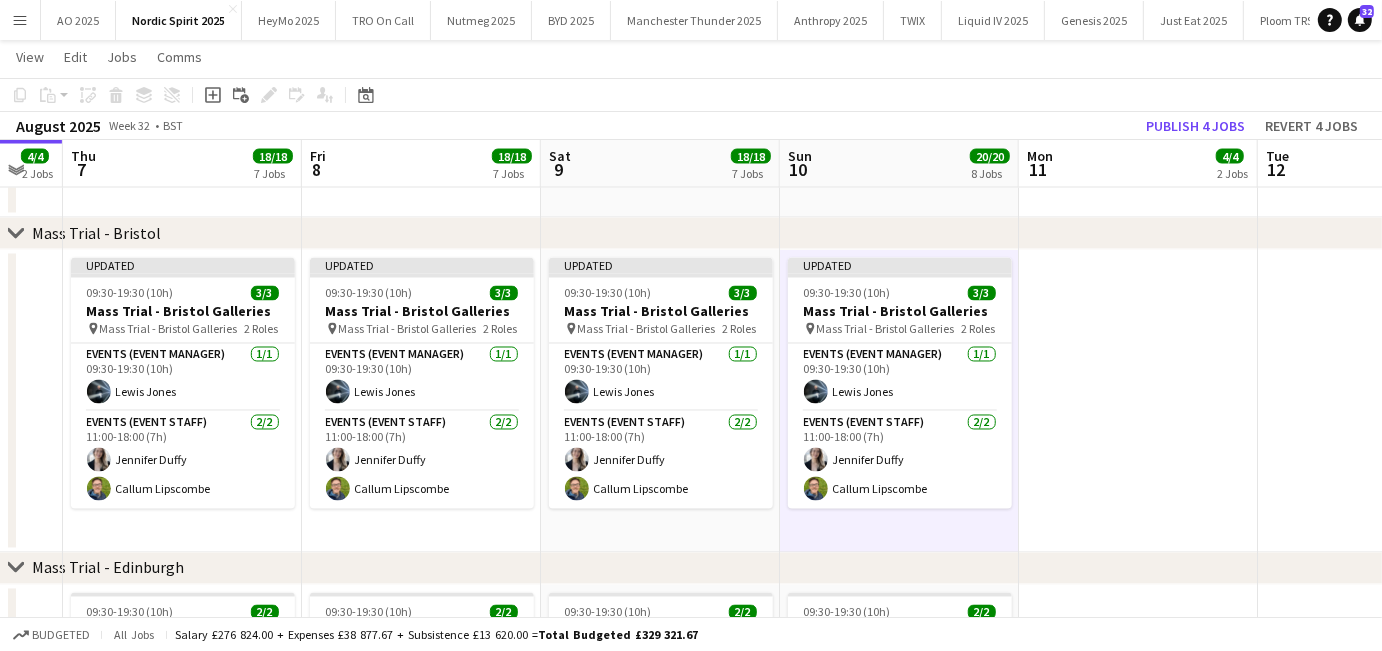 click on "Copy
Paste
Paste   Ctrl+V Paste with crew  Ctrl+Shift+V
Paste linked Job
Delete
Group
Ungroup
Add job
Add linked Job
Edit
Edit linked Job
Applicants
Date picker
AUG 2025 AUG 2025 Monday M Tuesday T Wednesday W Thursday T Friday F Saturday S Sunday S  AUG   1   2   3   4   5   6   7   8   9   10   11   12   13   14   15   16   17   18   19   20   21   22   23   24   25   26   27   28   29   30   31
Comparison range
Comparison range
Today" 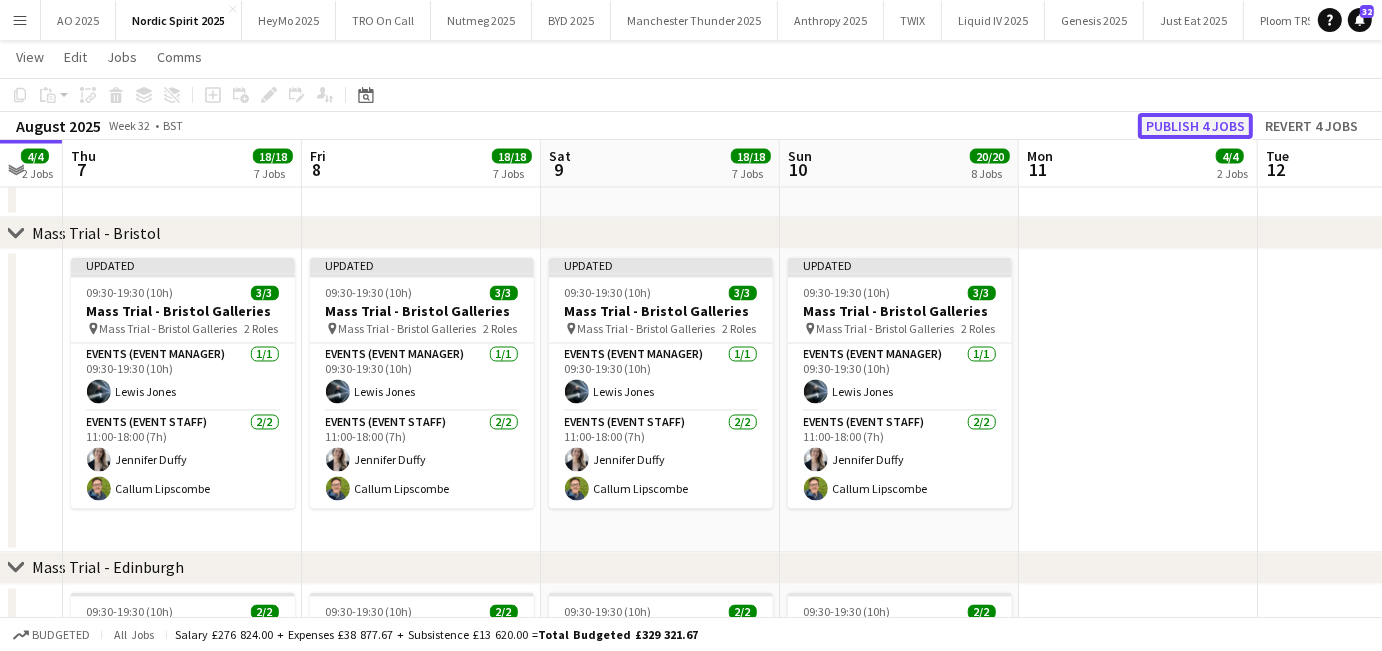 click on "Publish 4 jobs" 